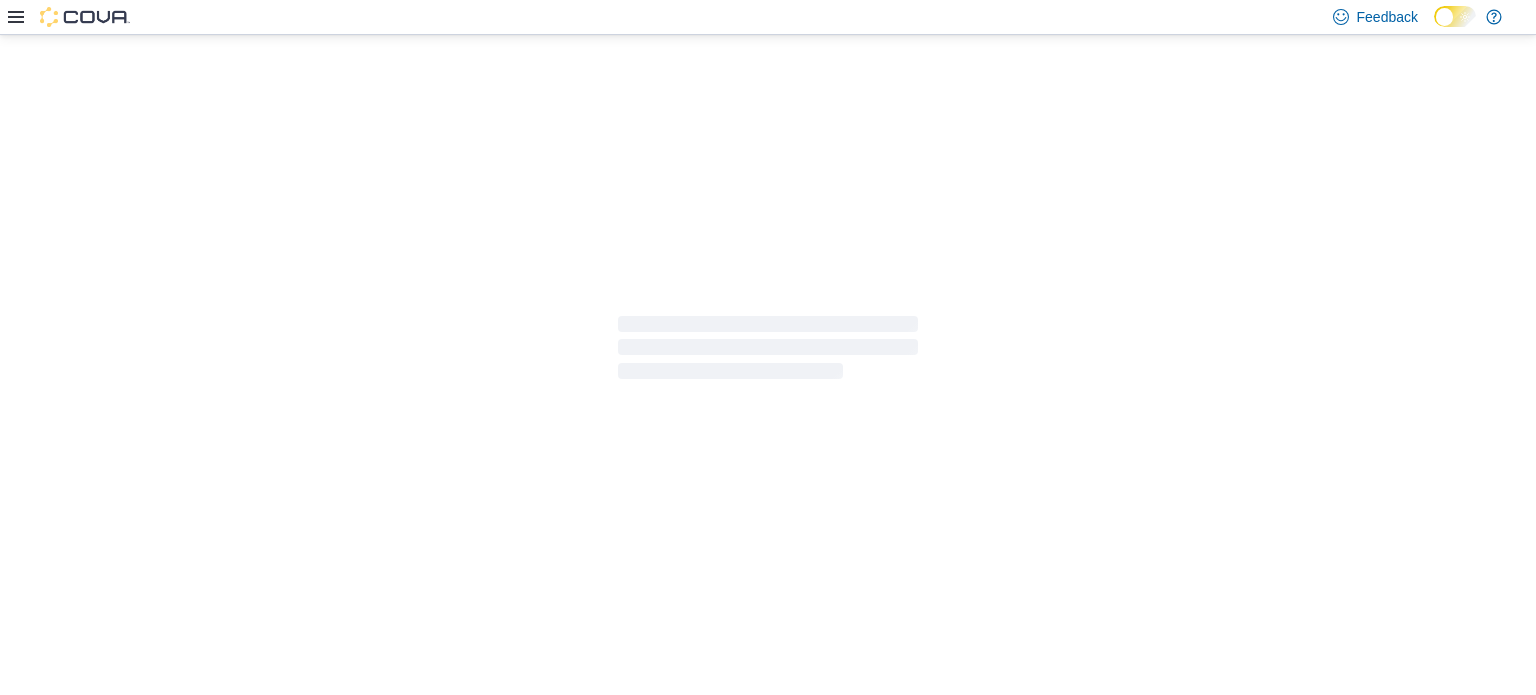 scroll, scrollTop: 0, scrollLeft: 0, axis: both 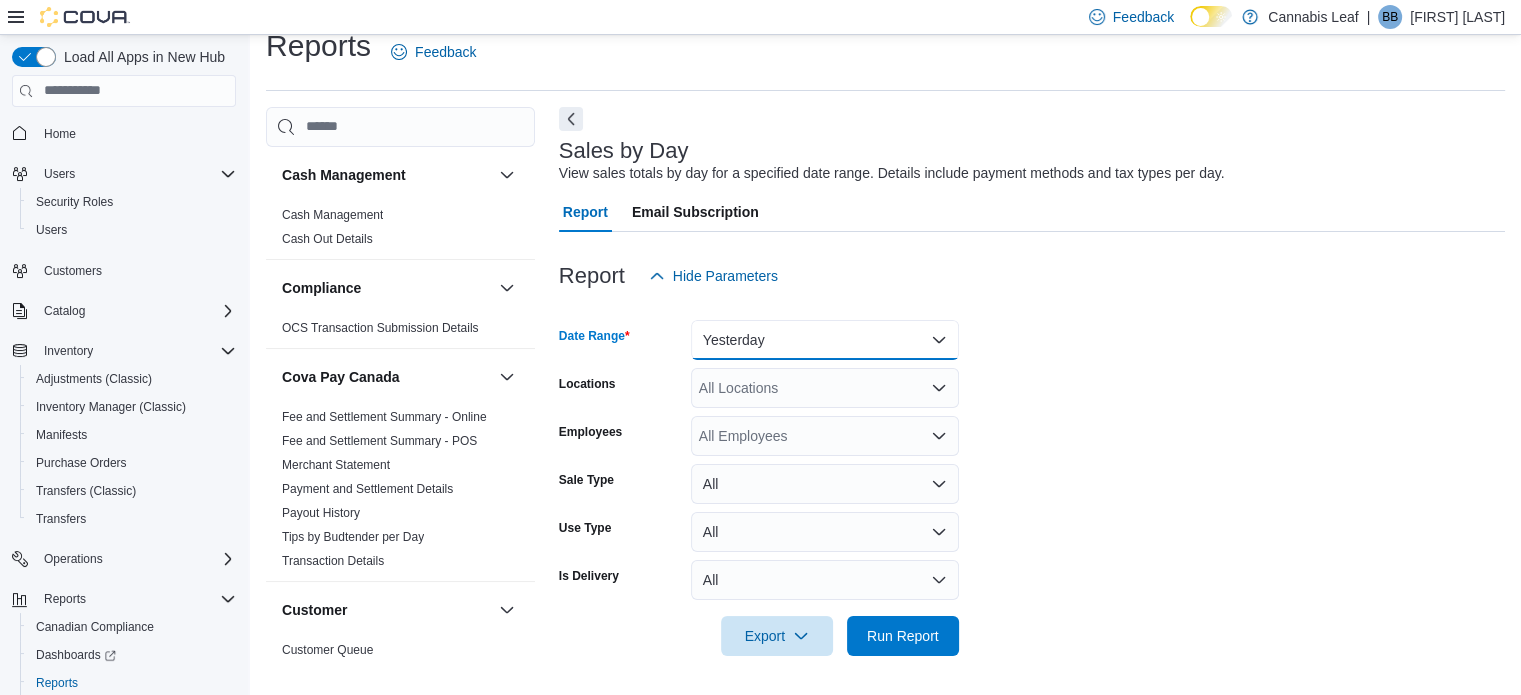 click on "Yesterday" at bounding box center (825, 340) 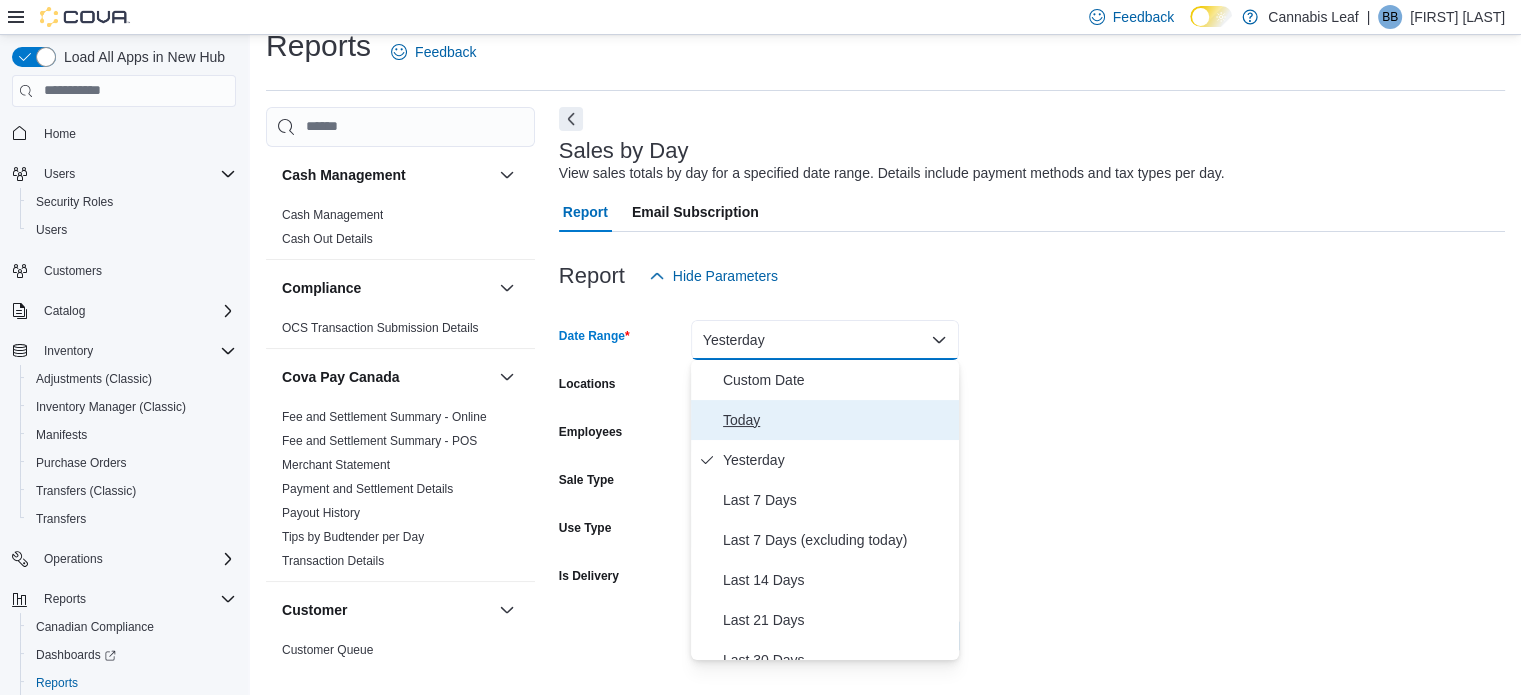 click on "Today" at bounding box center (837, 420) 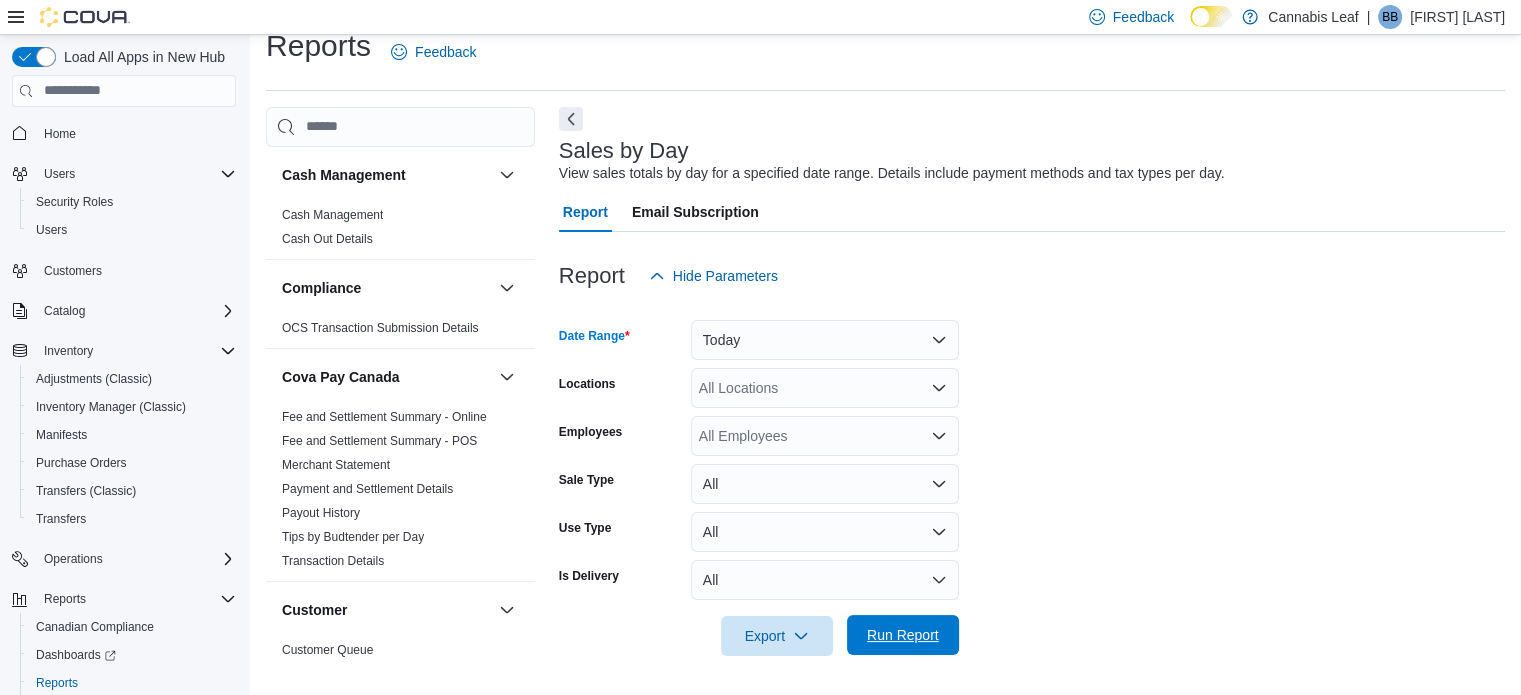 click on "Run Report" at bounding box center (903, 635) 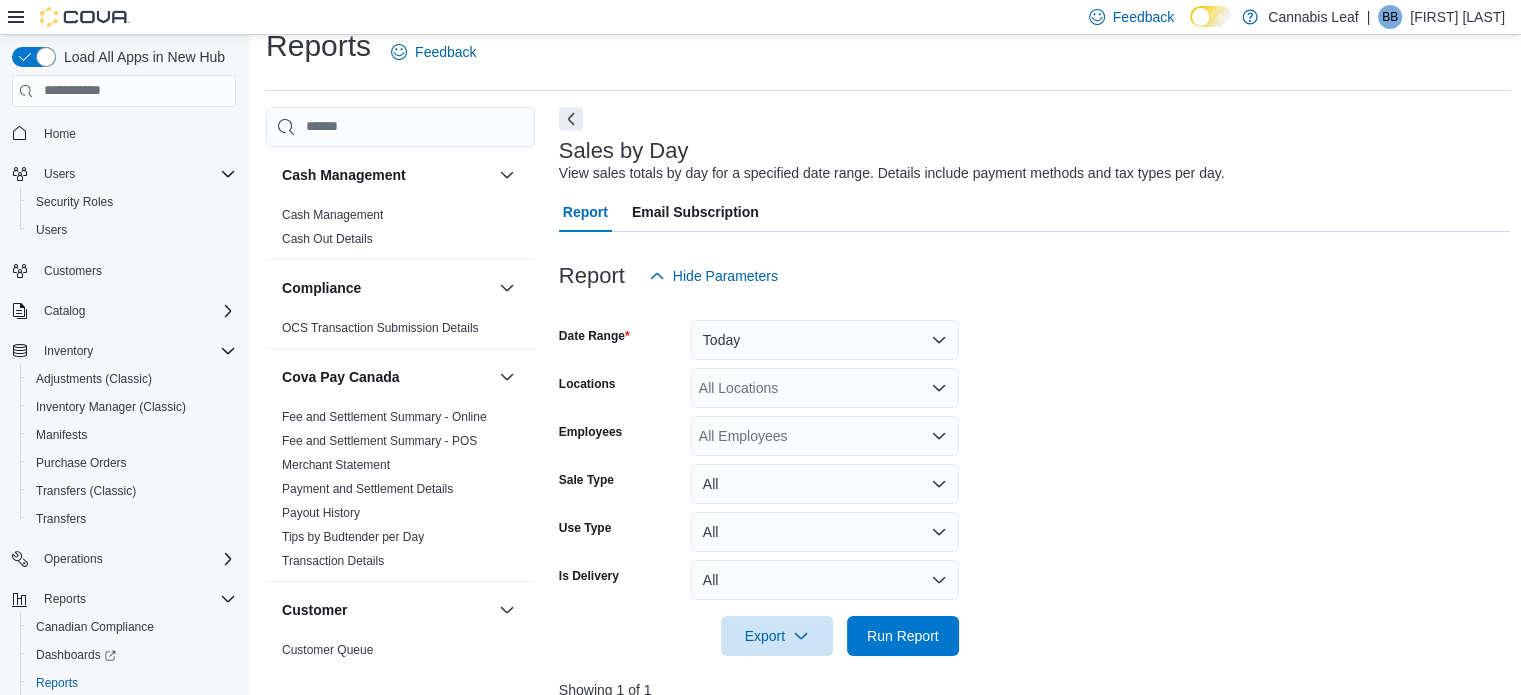 click on "Date Range Today Locations All Locations Employees All Employees Sale Type All Use Type All Is Delivery All Export  Run Report" at bounding box center [1035, 476] 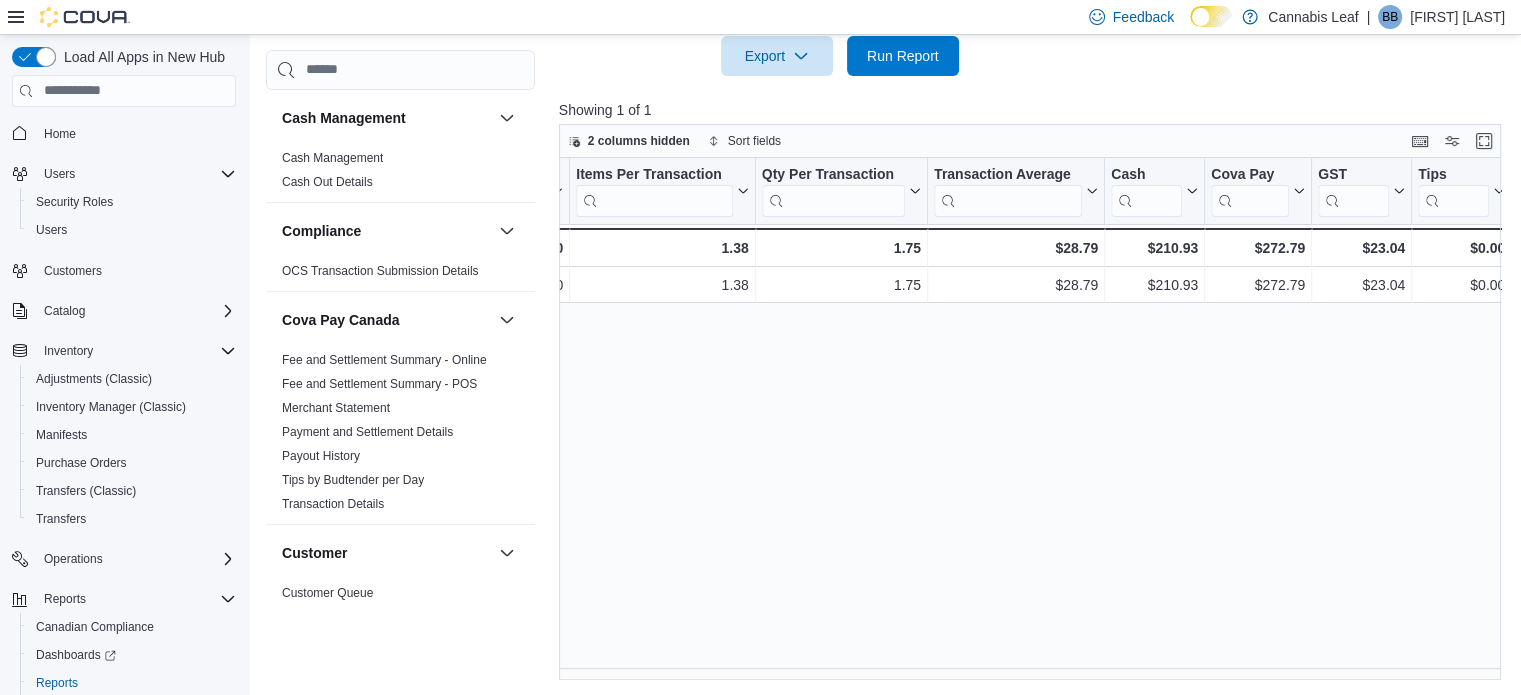 scroll, scrollTop: 0, scrollLeft: 0, axis: both 